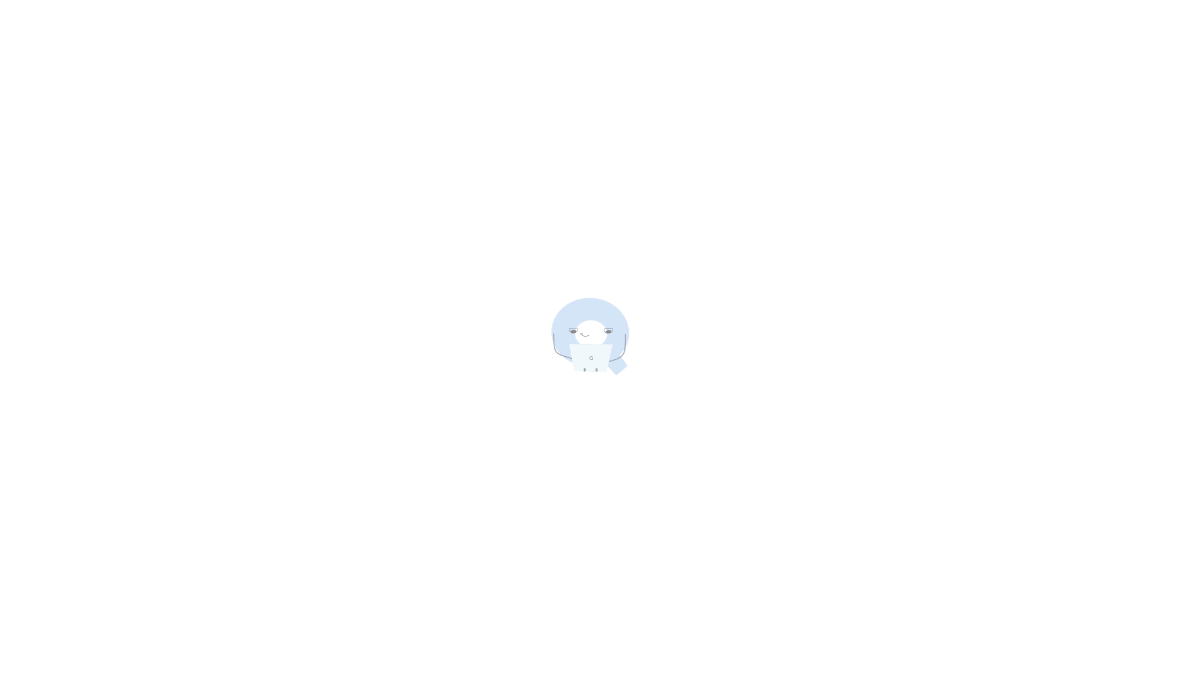 scroll, scrollTop: 0, scrollLeft: 0, axis: both 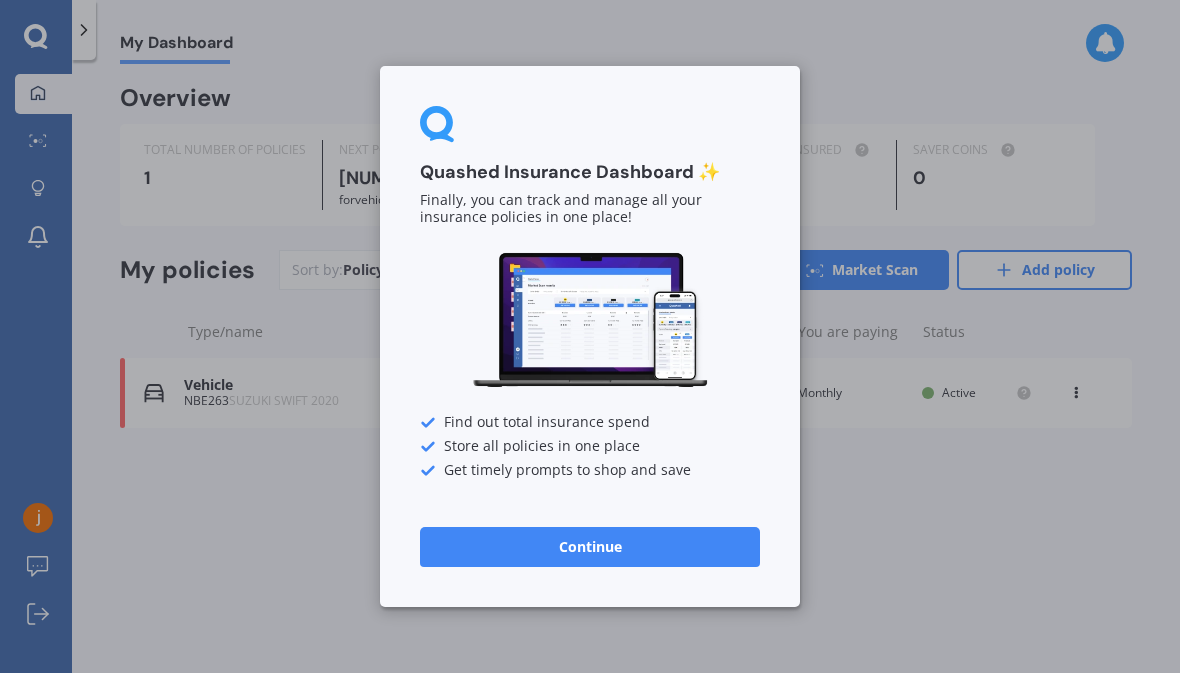 click on "Continue" at bounding box center (590, 547) 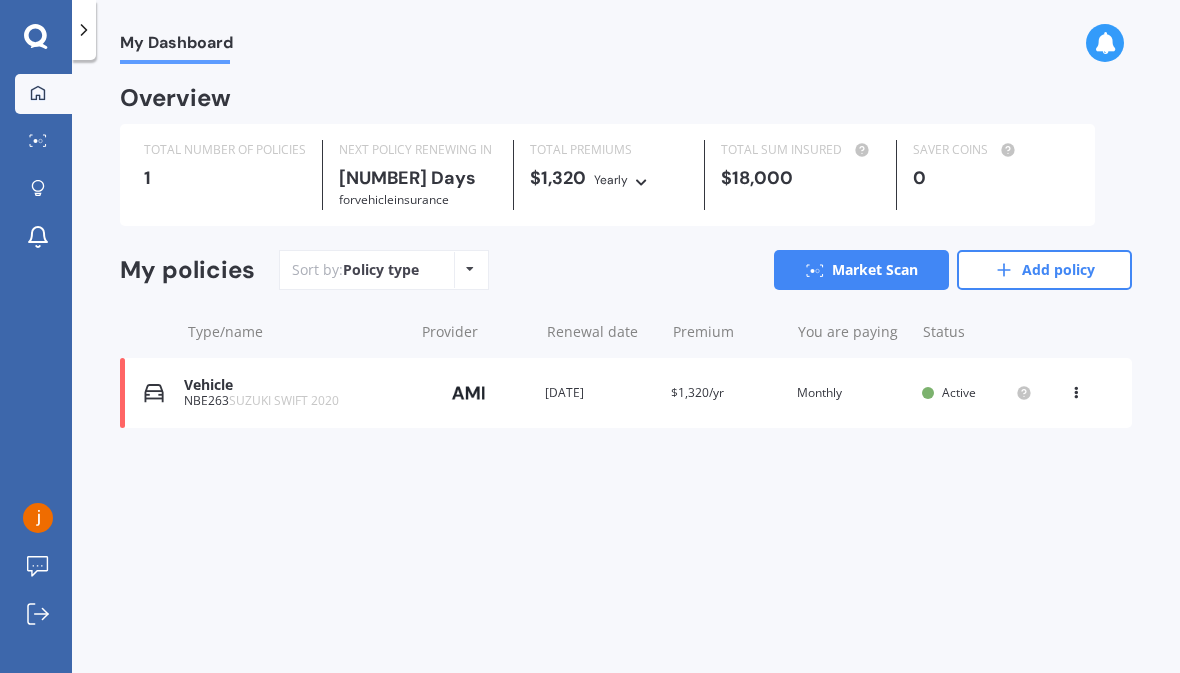 click at bounding box center [470, 269] 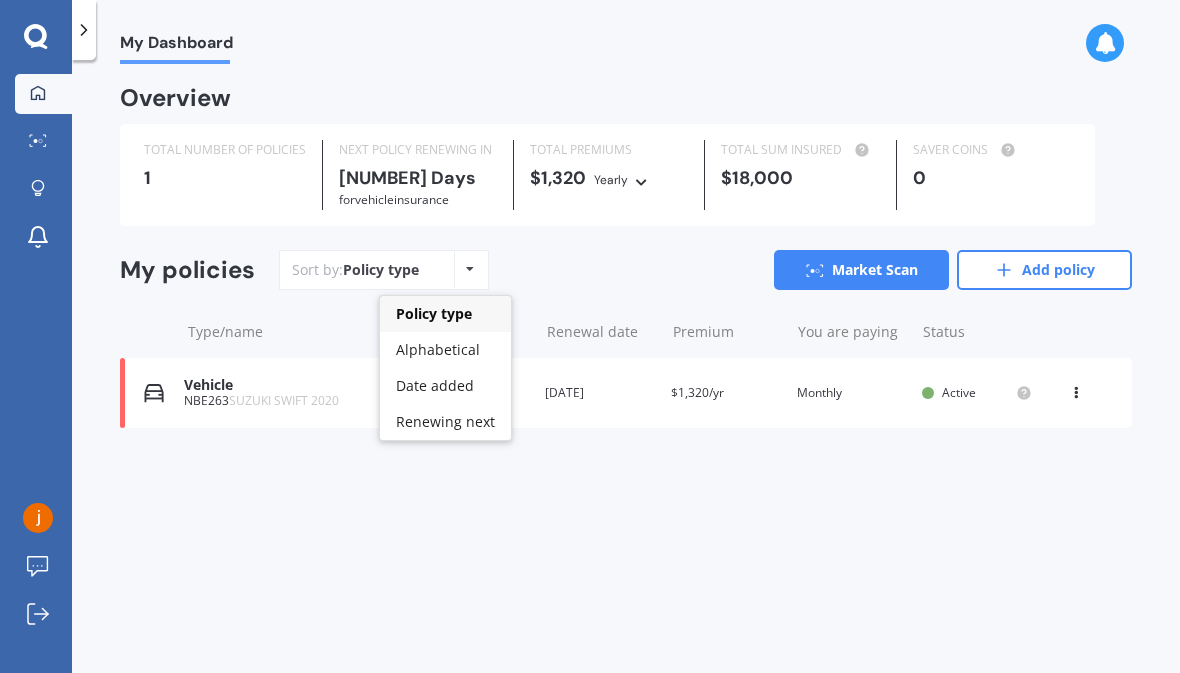 click on "Renewing next" at bounding box center [445, 422] 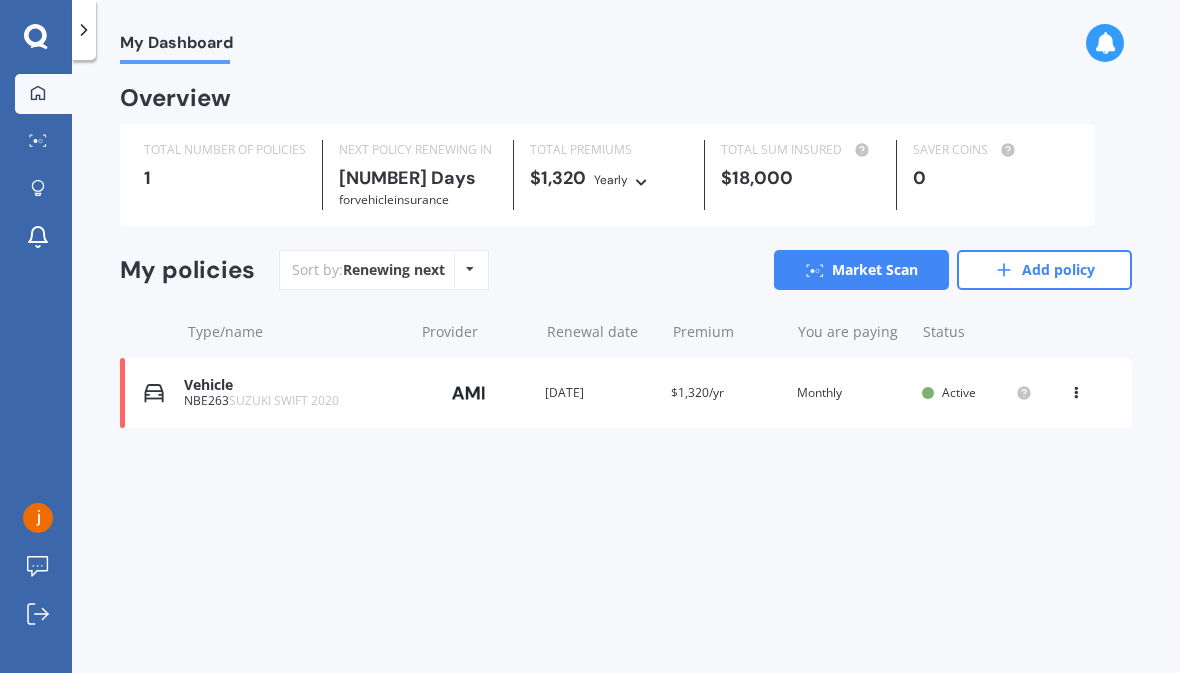 scroll, scrollTop: 92, scrollLeft: 0, axis: vertical 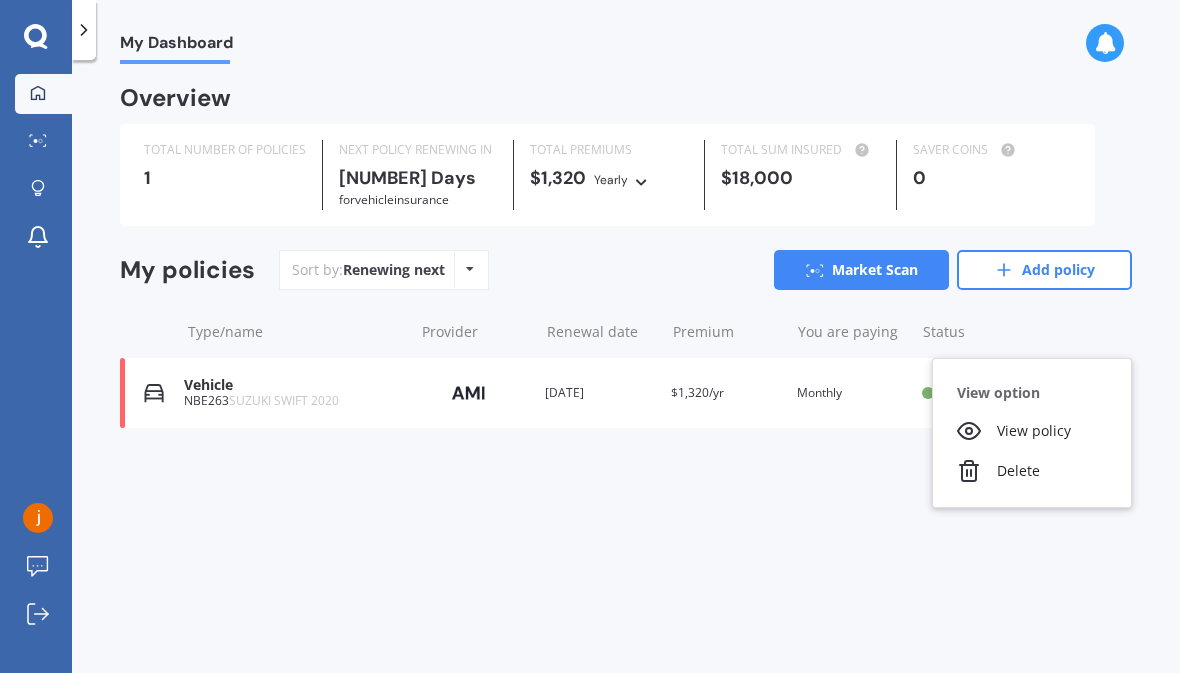click on "View policy" at bounding box center [1032, 431] 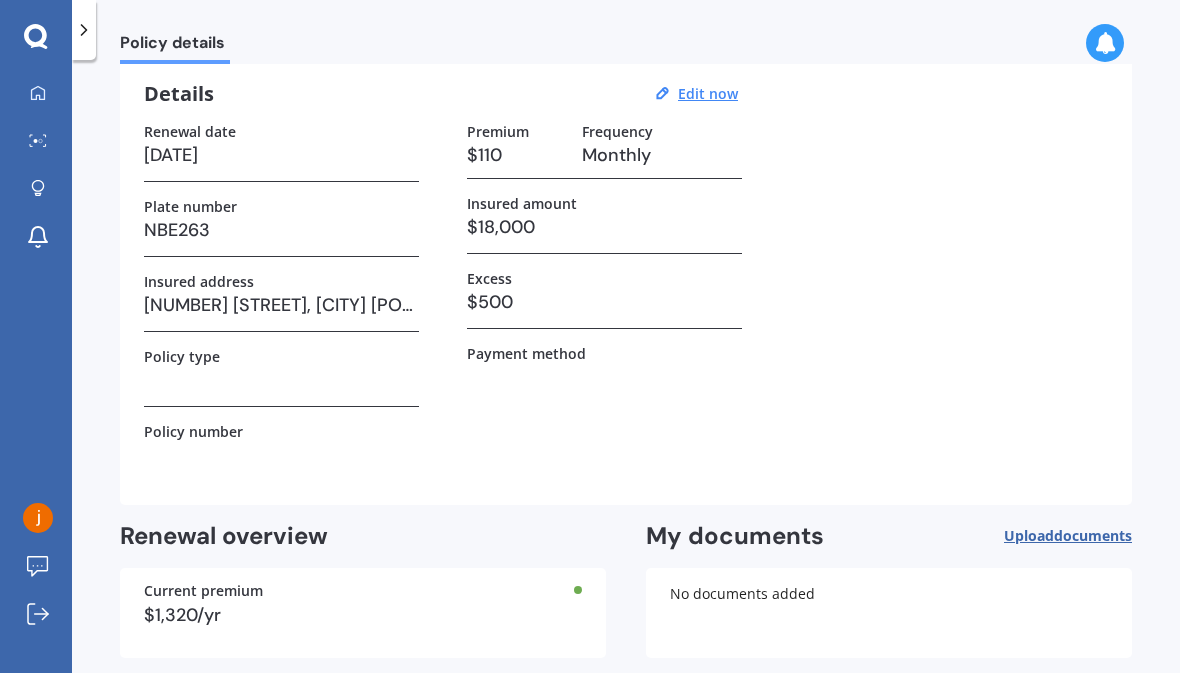 scroll, scrollTop: 76, scrollLeft: 0, axis: vertical 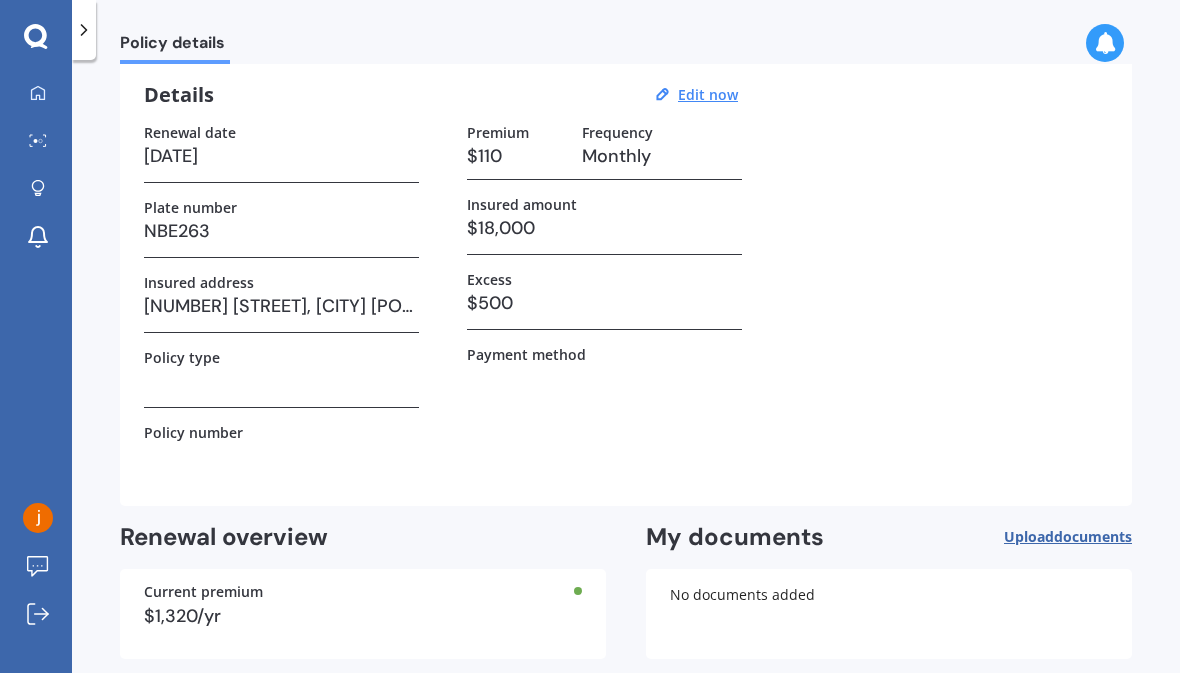 click on "Back to dashboard" at bounding box center (757, 707) 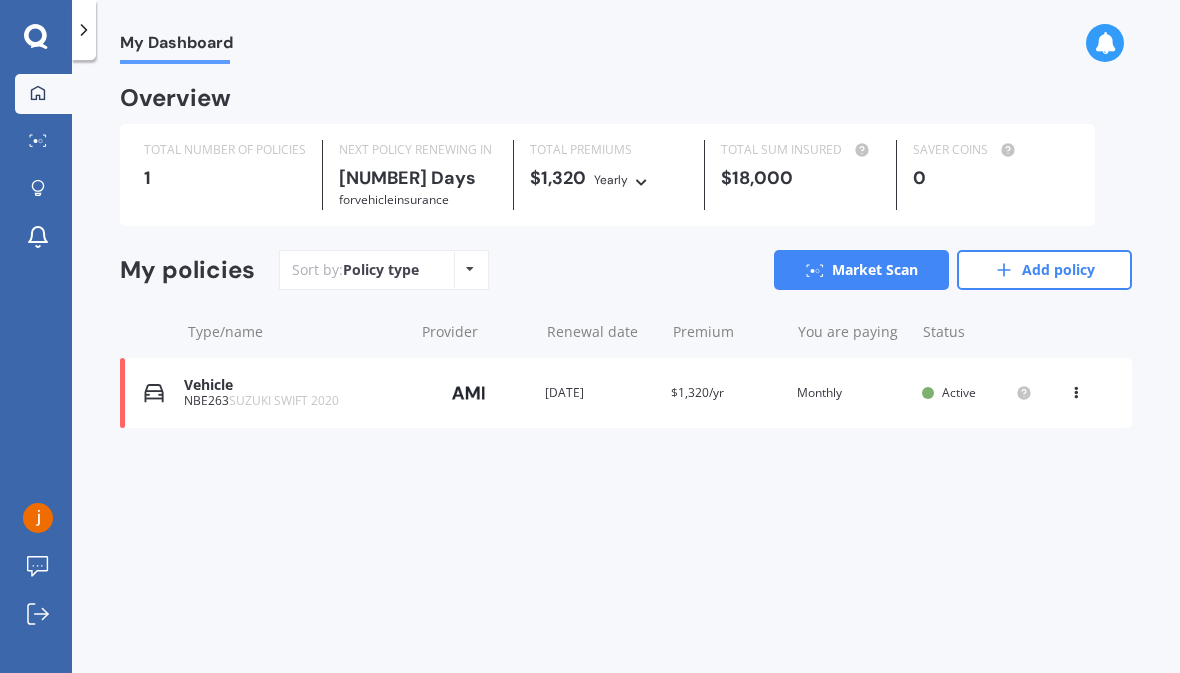 scroll, scrollTop: 0, scrollLeft: 0, axis: both 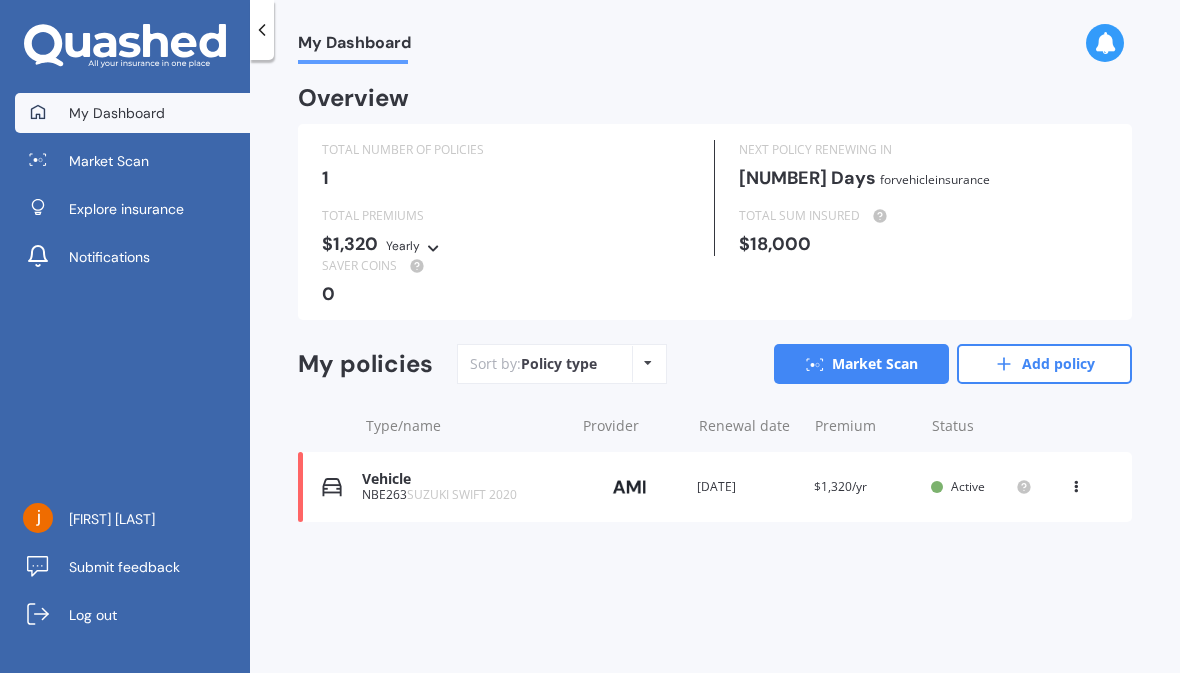 click on "Submit feedback" at bounding box center [132, 567] 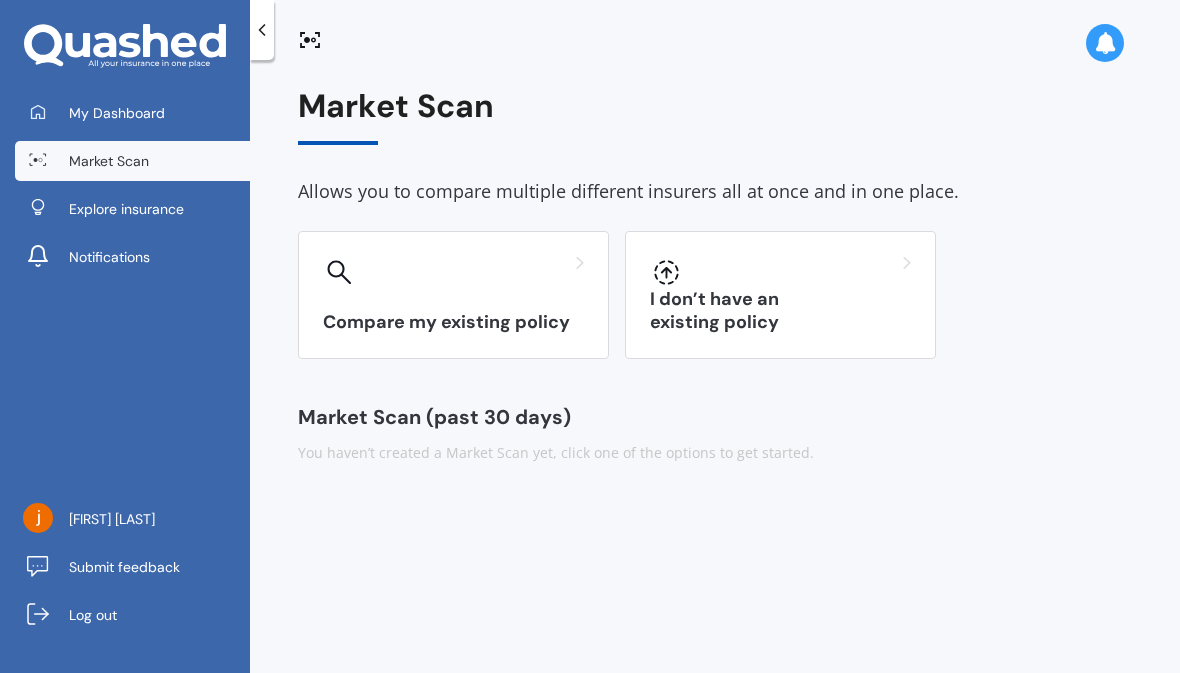 click on "Compare my existing policy" at bounding box center [453, 295] 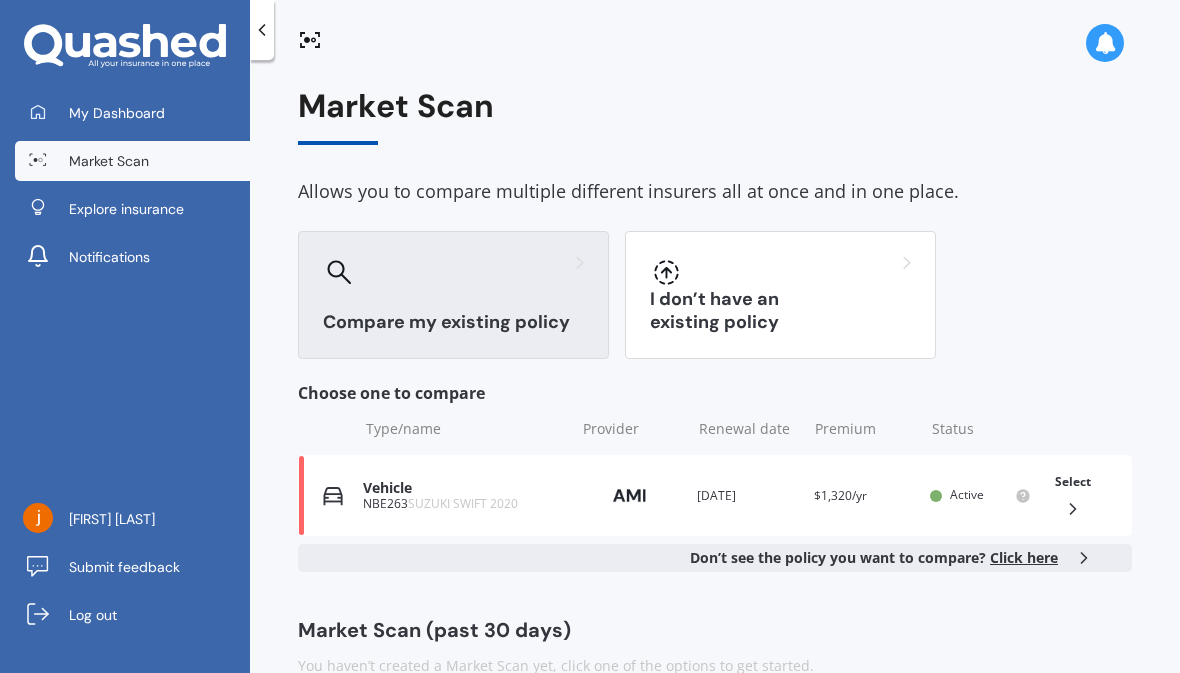 scroll, scrollTop: 31, scrollLeft: 0, axis: vertical 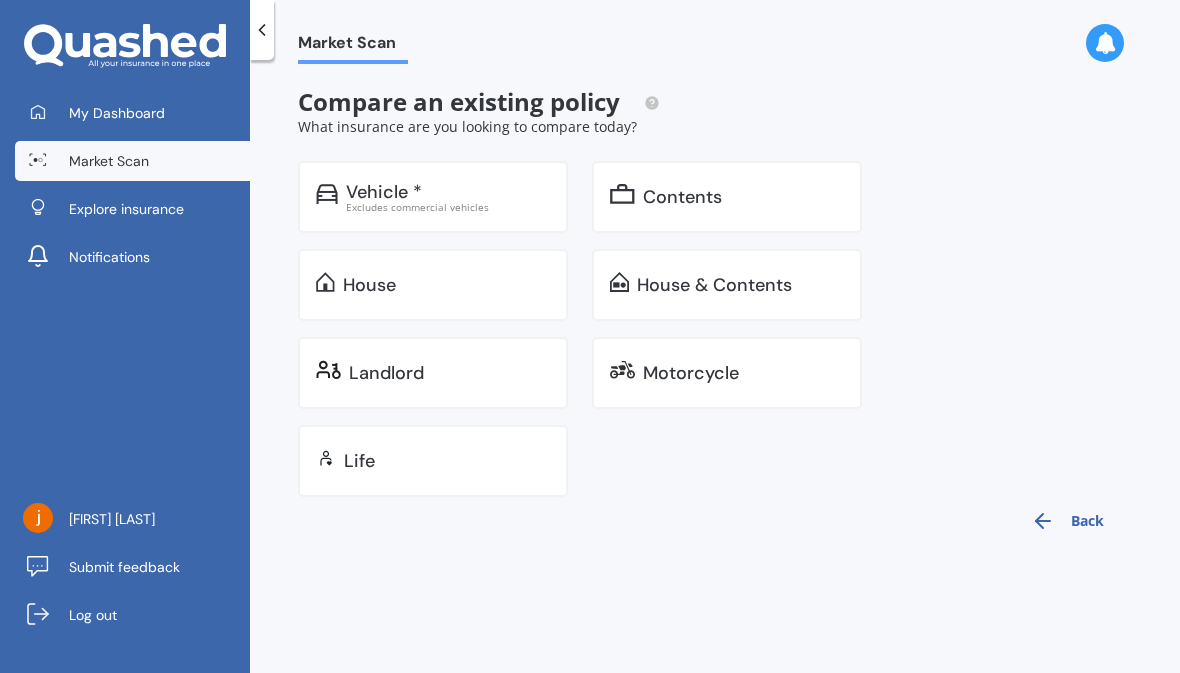 click on "House" at bounding box center [433, 285] 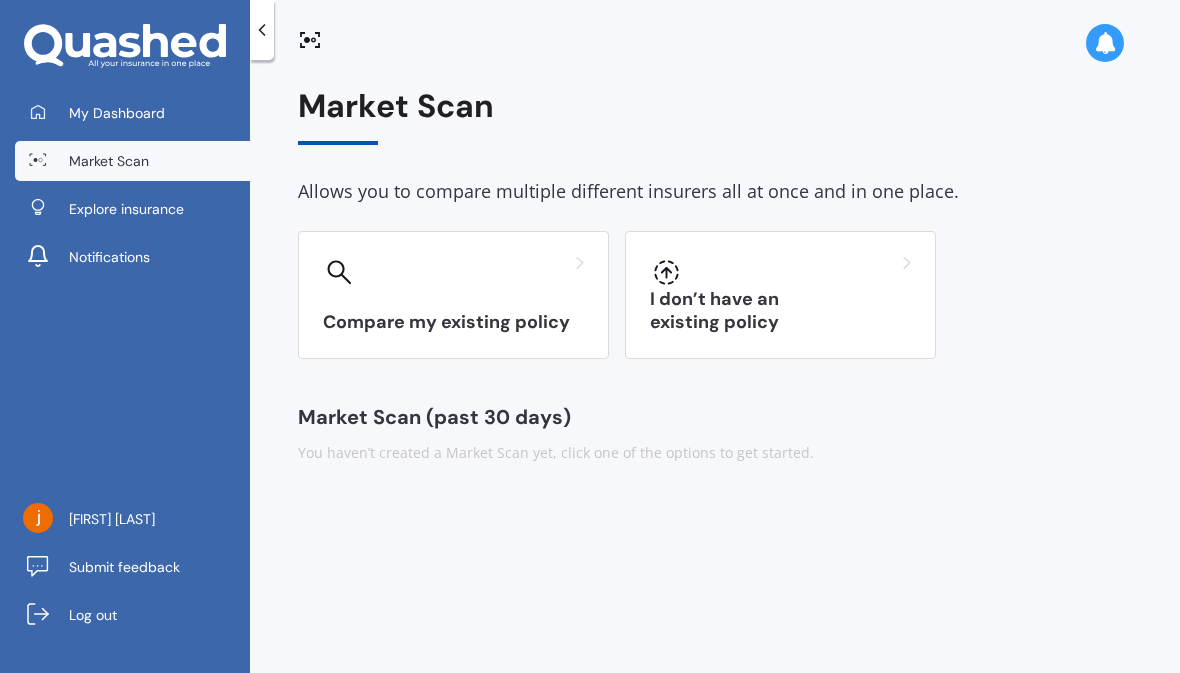 click on "Compare my existing policy" at bounding box center (453, 295) 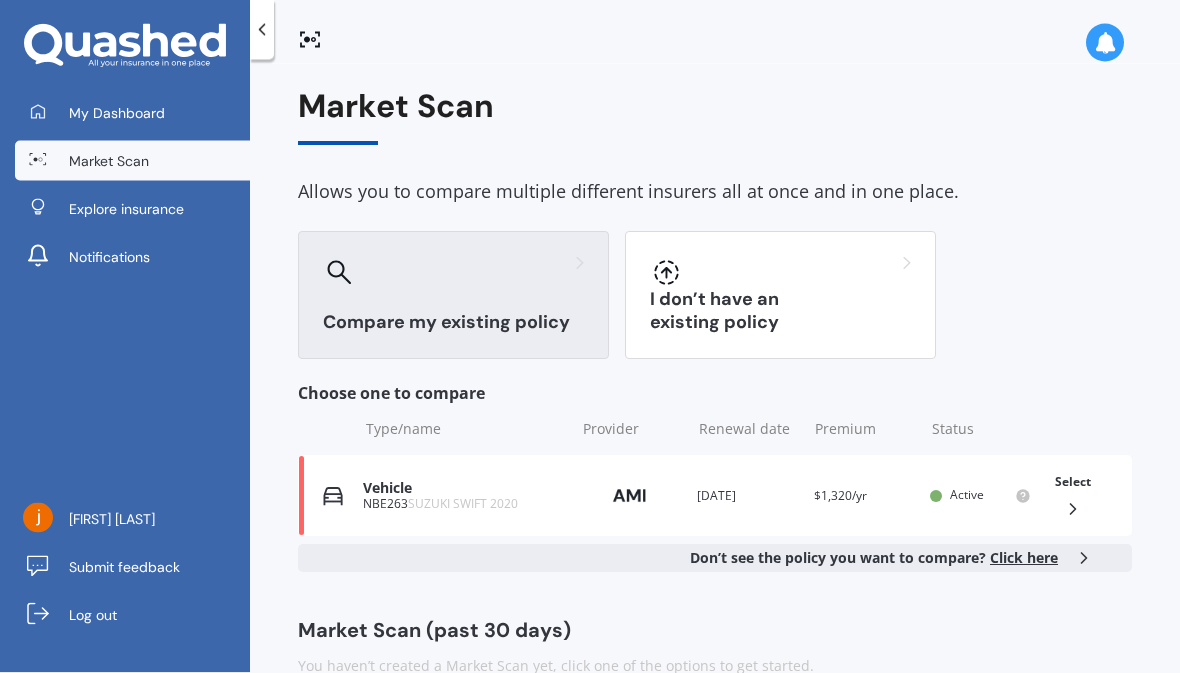 scroll, scrollTop: 0, scrollLeft: 0, axis: both 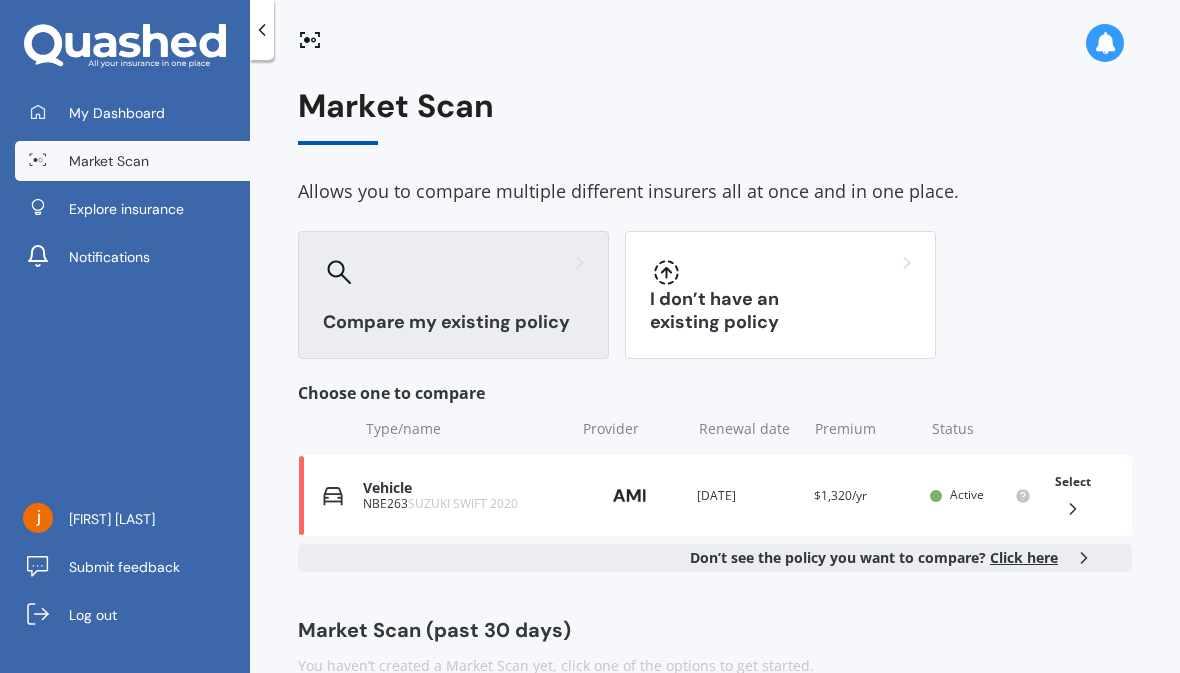 click on "Choose one to compare" at bounding box center (715, 393) 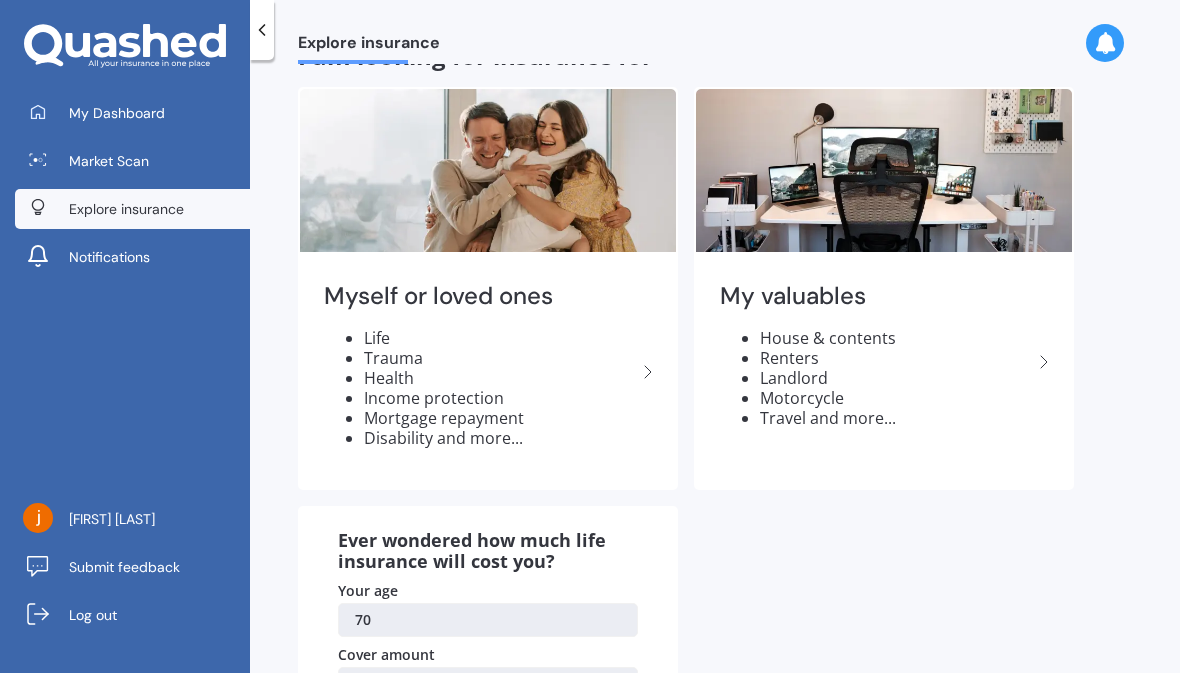 scroll, scrollTop: 22, scrollLeft: 0, axis: vertical 